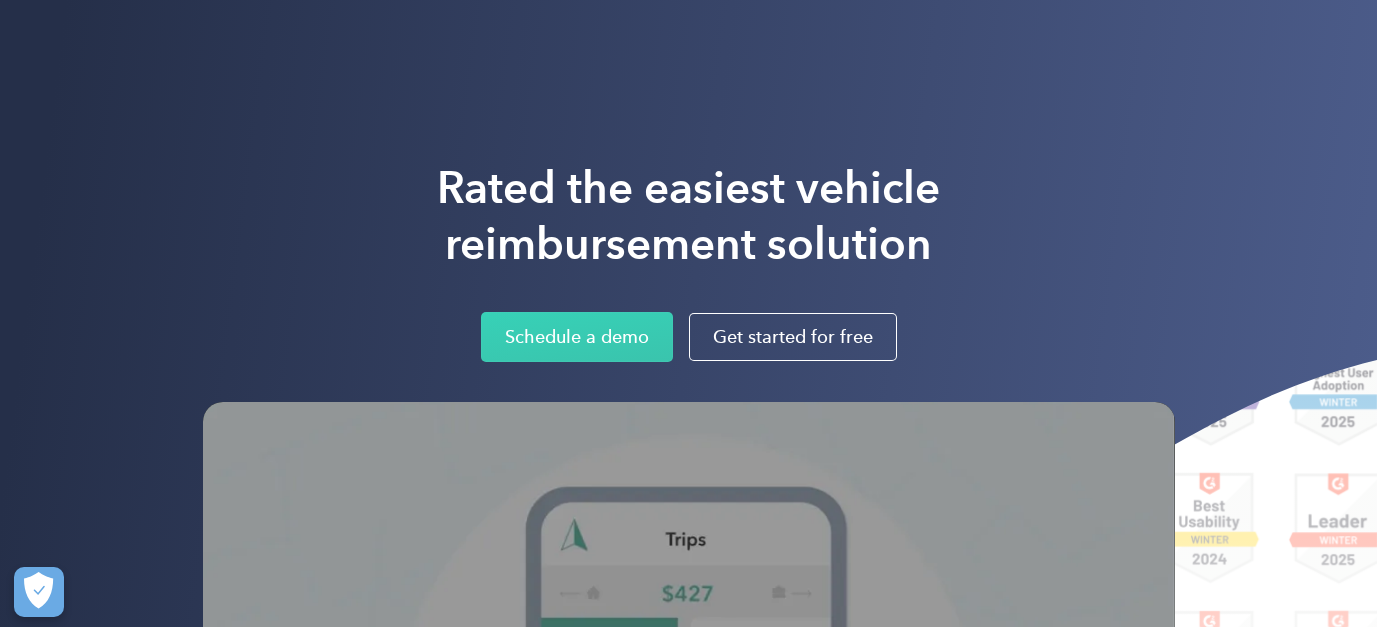 scroll, scrollTop: 0, scrollLeft: 0, axis: both 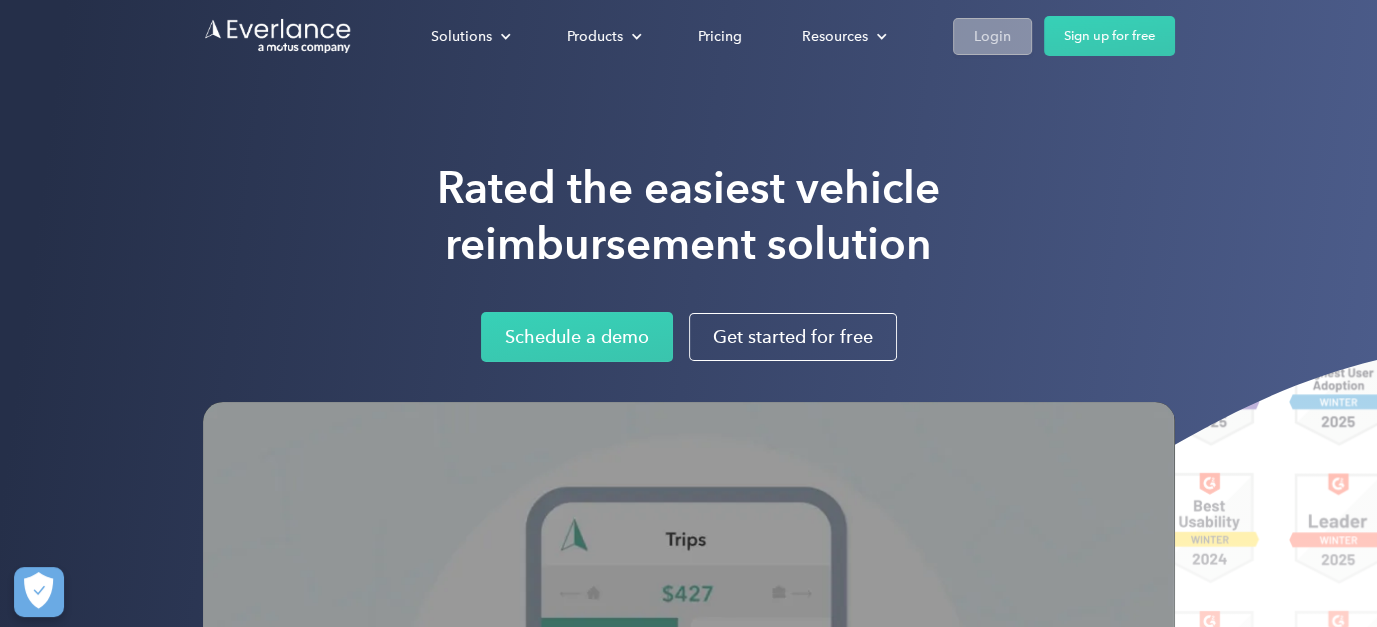 click on "Login" at bounding box center [992, 36] 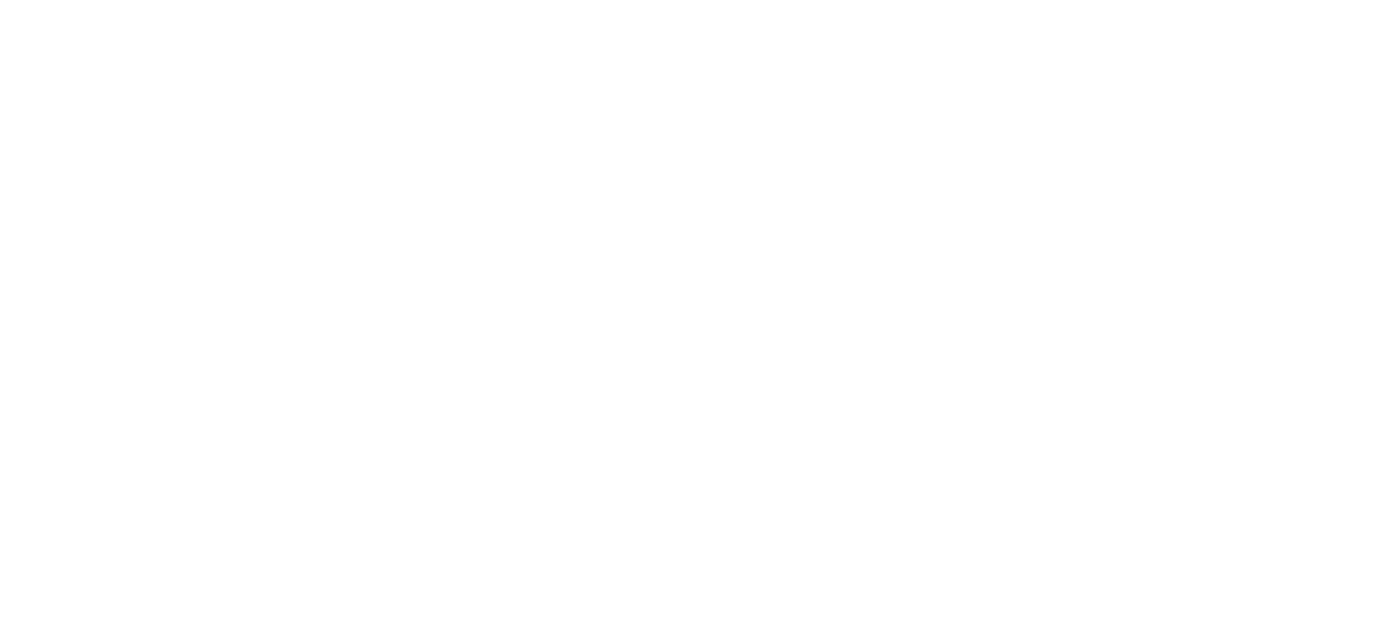 scroll, scrollTop: 0, scrollLeft: 0, axis: both 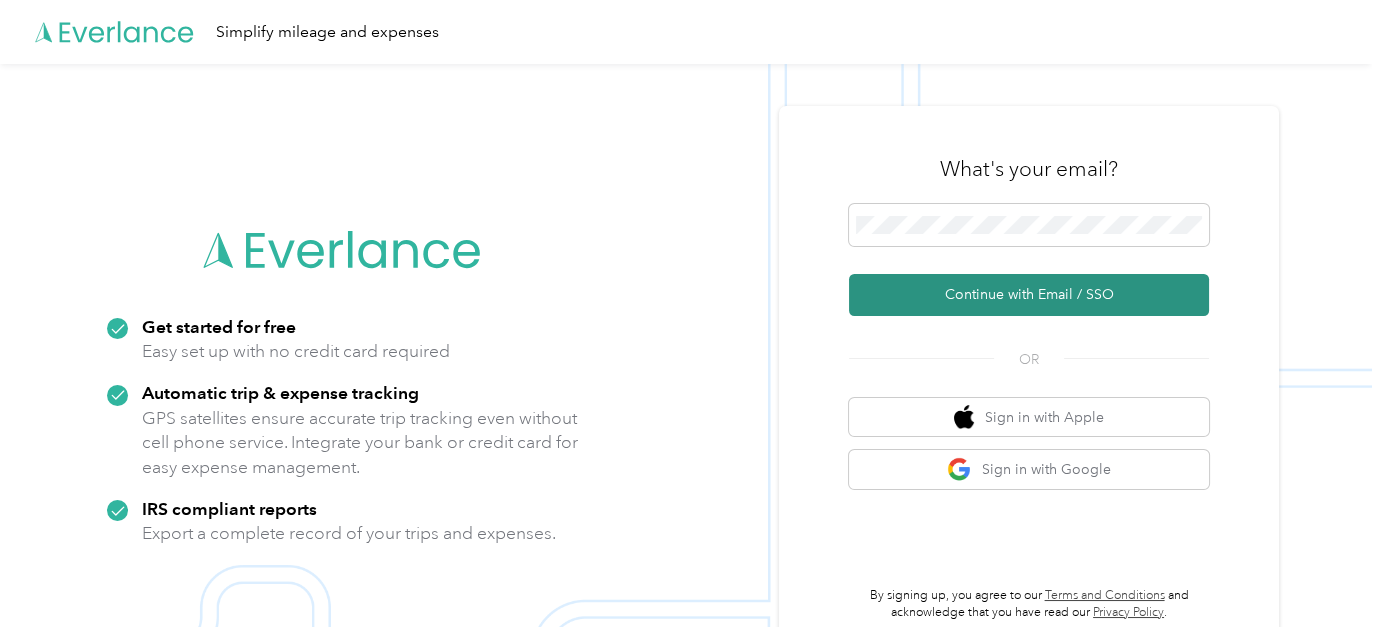 click on "Continue with Email / SSO" at bounding box center (1029, 295) 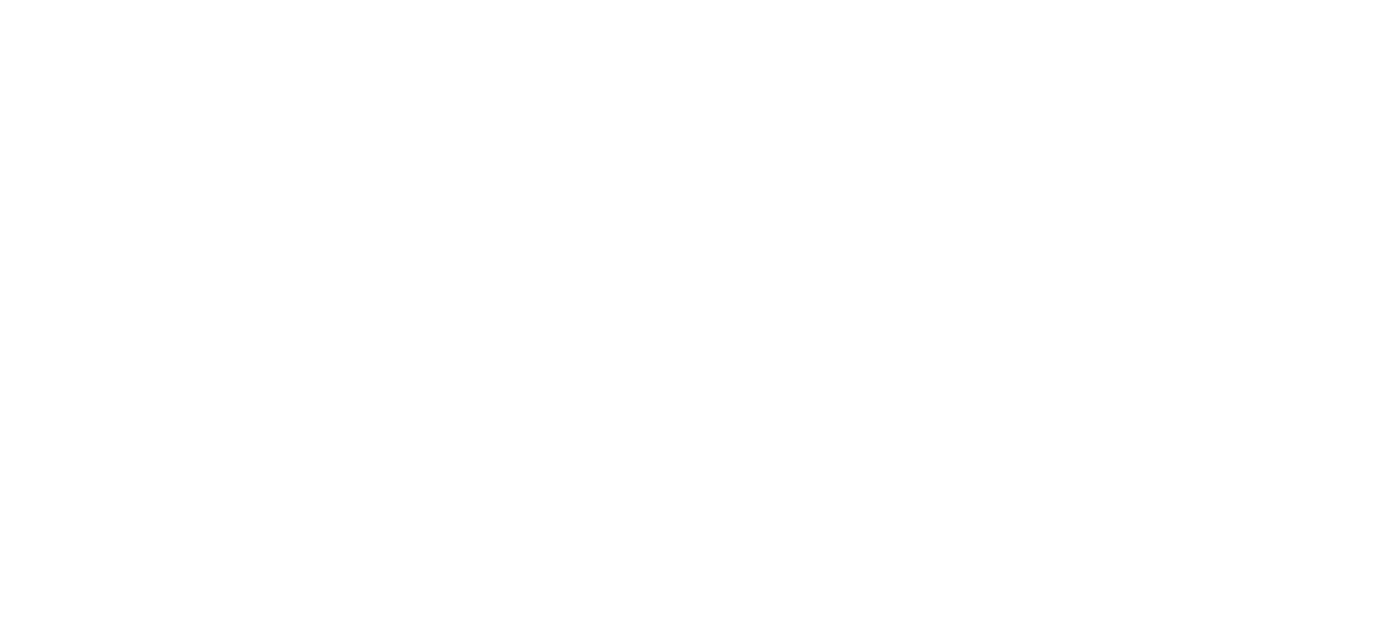 scroll, scrollTop: 0, scrollLeft: 0, axis: both 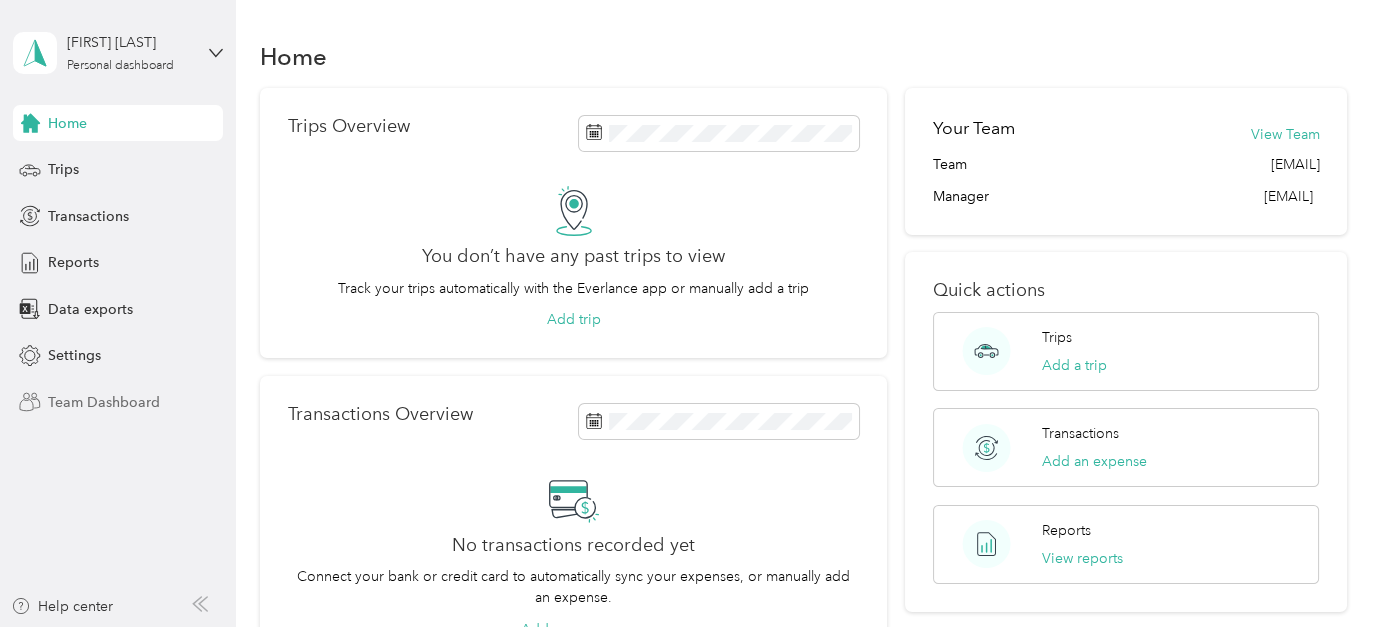 click on "Team Dashboard" at bounding box center (104, 402) 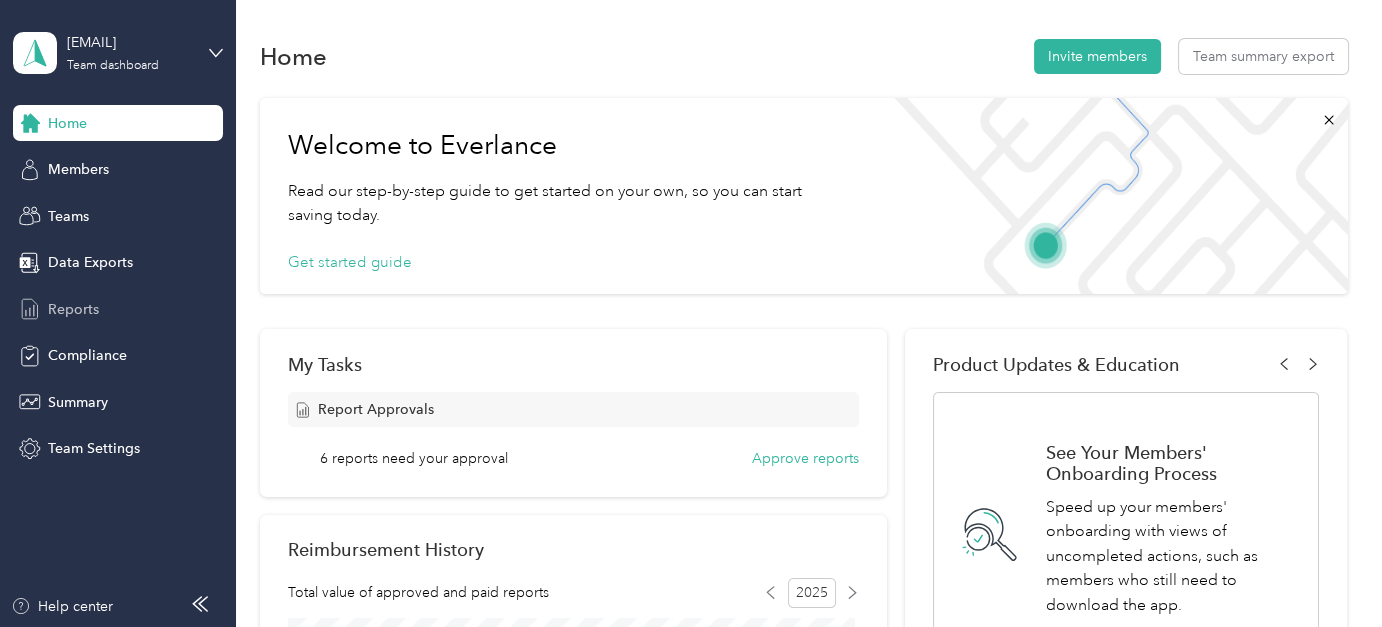 click on "Reports" at bounding box center [73, 309] 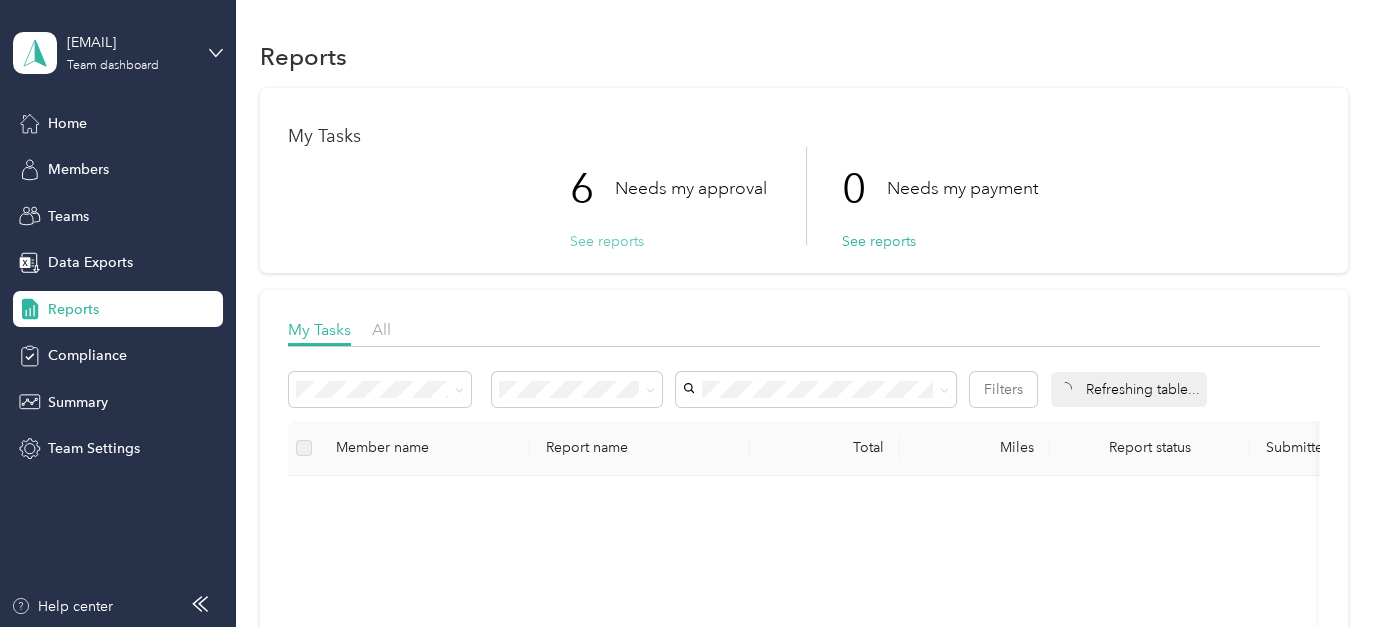click on "See reports" at bounding box center (607, 241) 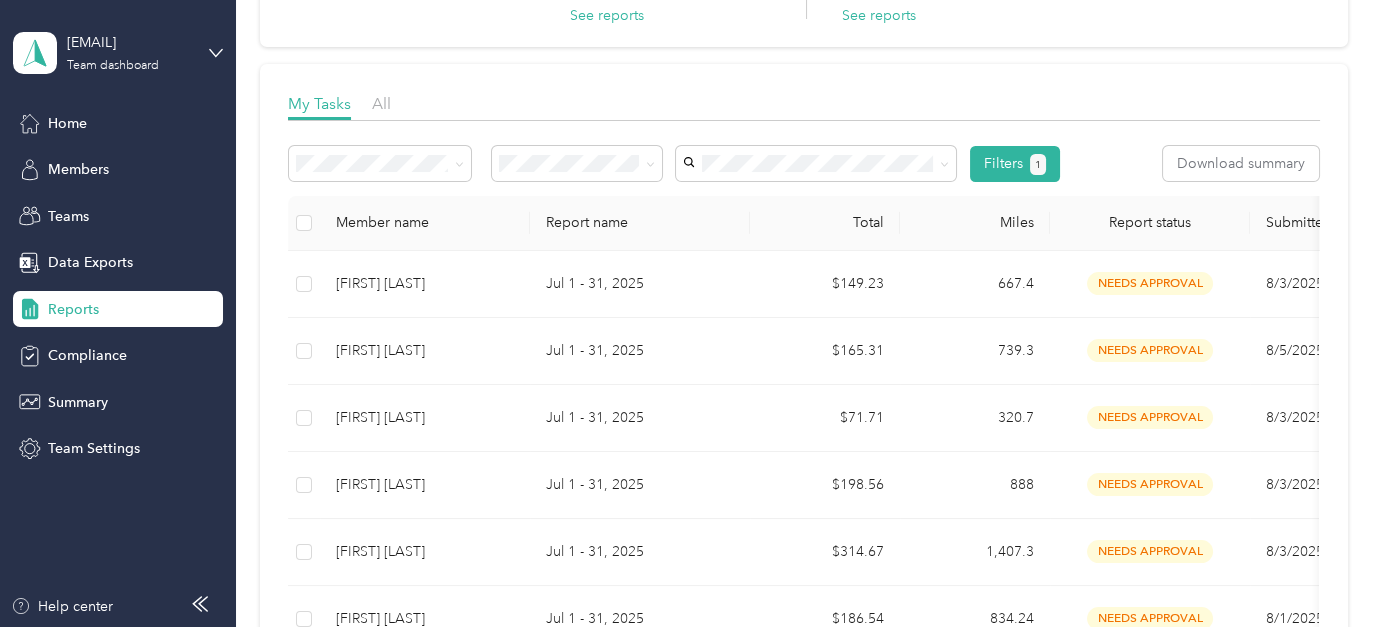 scroll, scrollTop: 300, scrollLeft: 0, axis: vertical 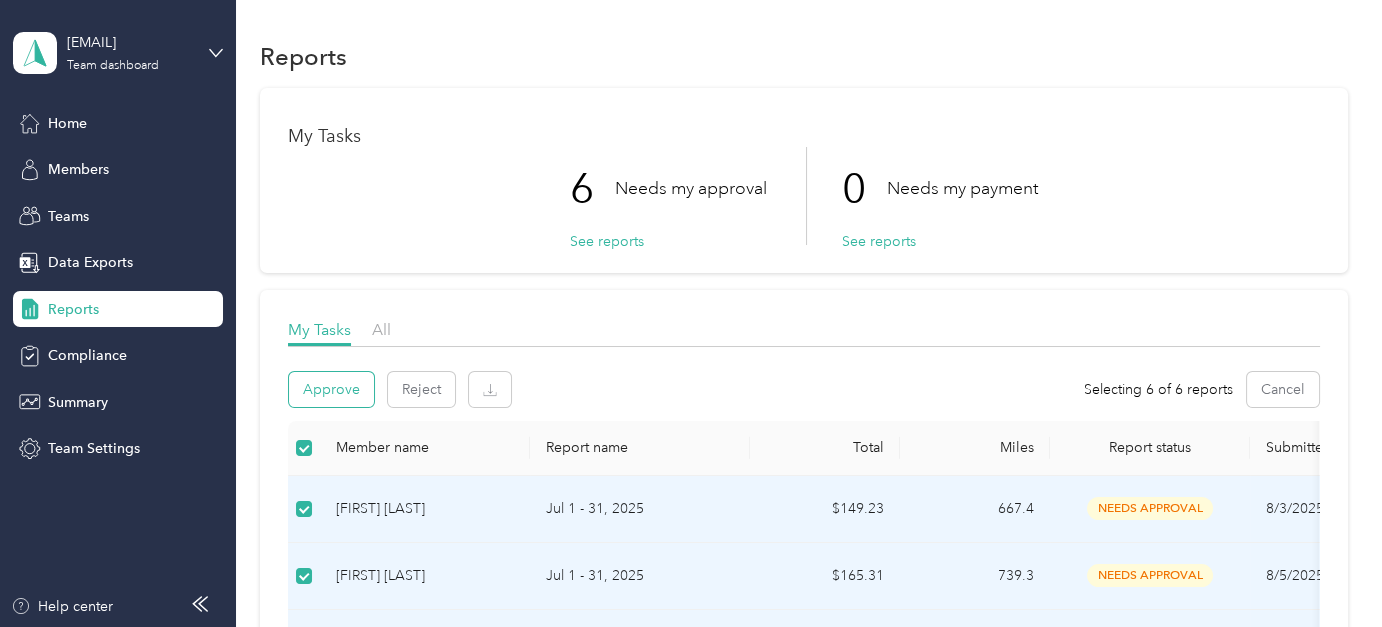 click on "Approve" at bounding box center (331, 389) 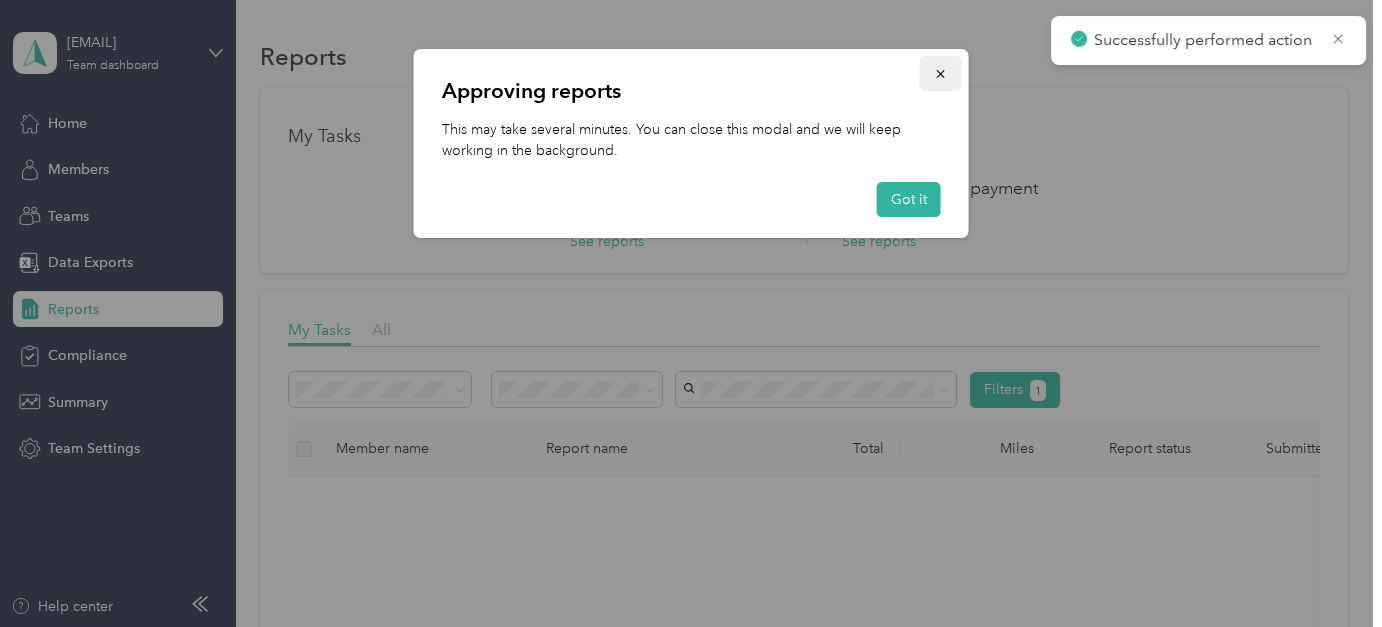 click 